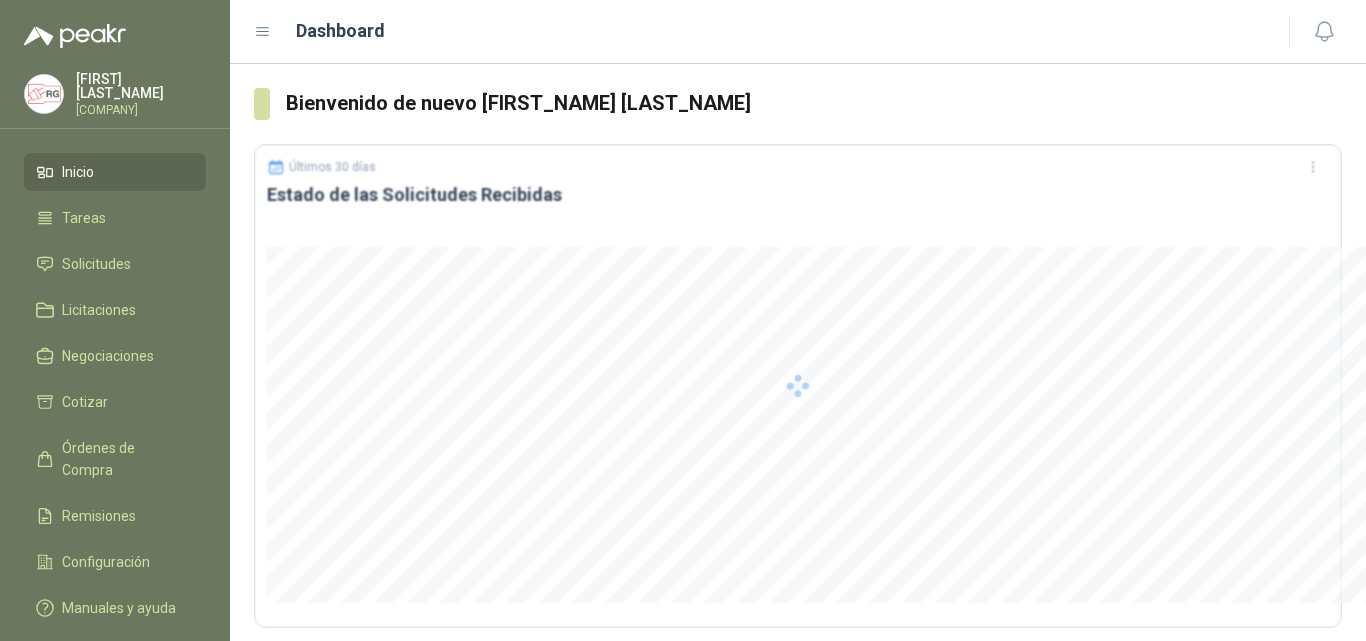 scroll, scrollTop: 0, scrollLeft: 0, axis: both 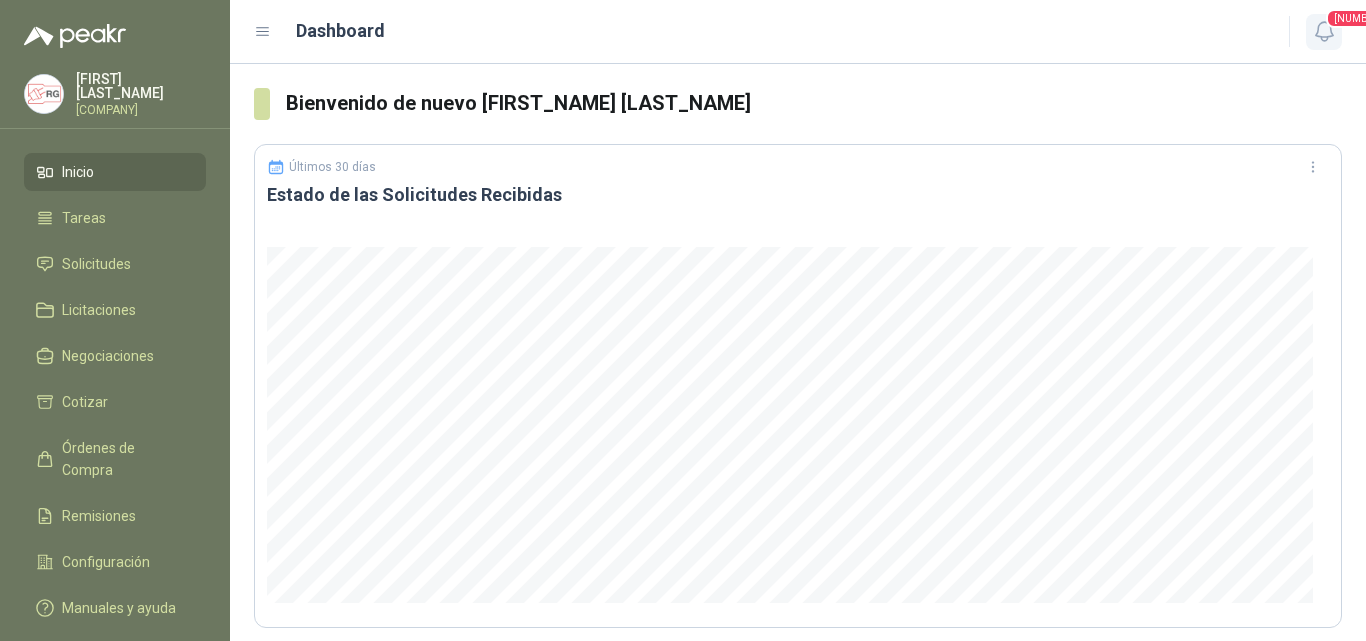 click at bounding box center (1324, 31) 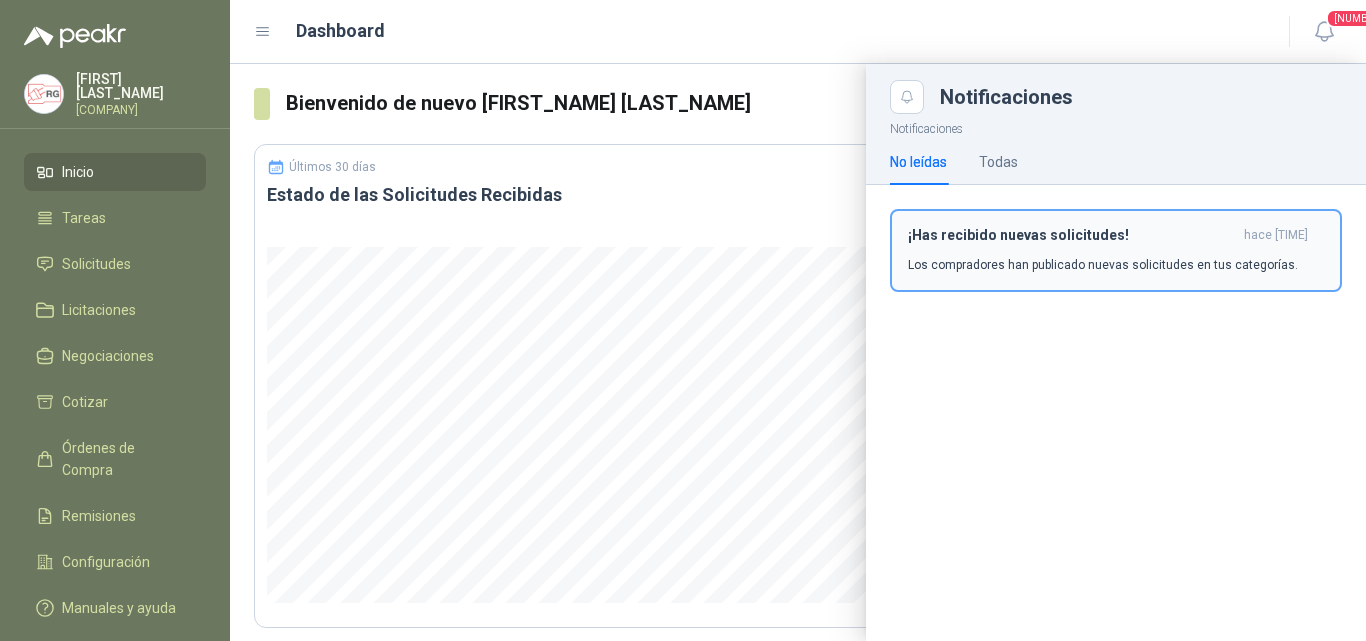click on "¡Has recibido nuevas solicitudes!" at bounding box center [1072, 235] 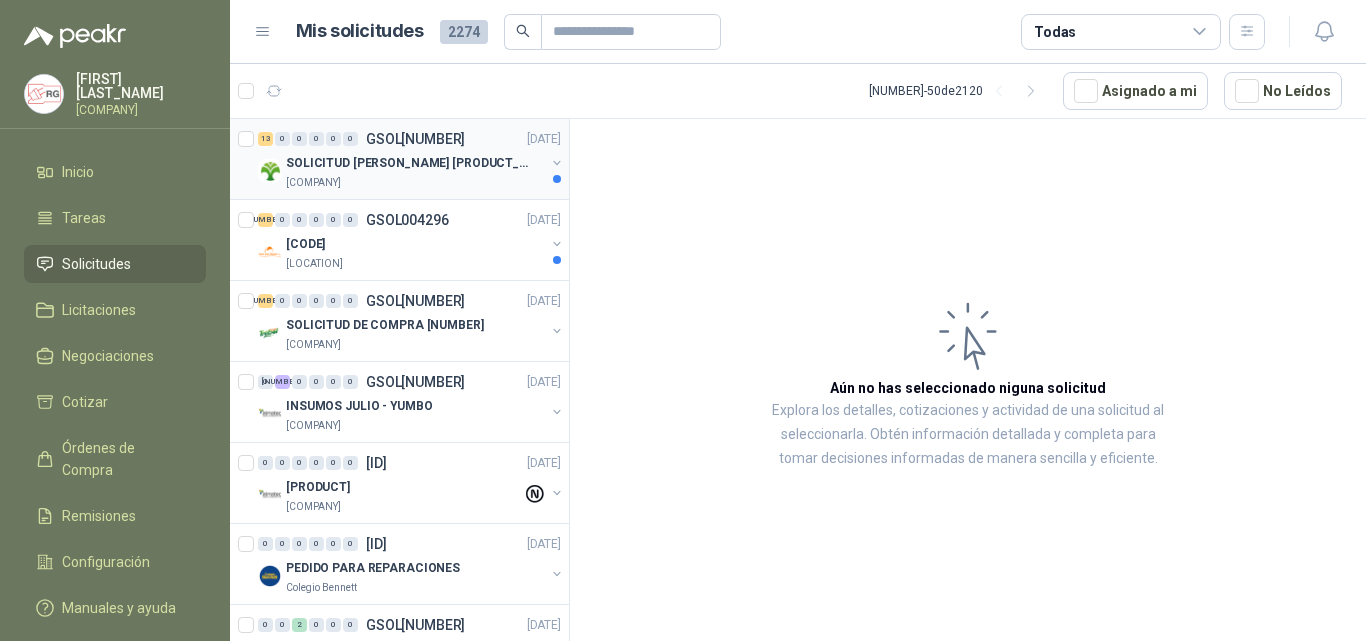 click on "SOLICITUD [PERSON_NAME] [PRODUCT_DESCRIPTION]" at bounding box center (410, 163) 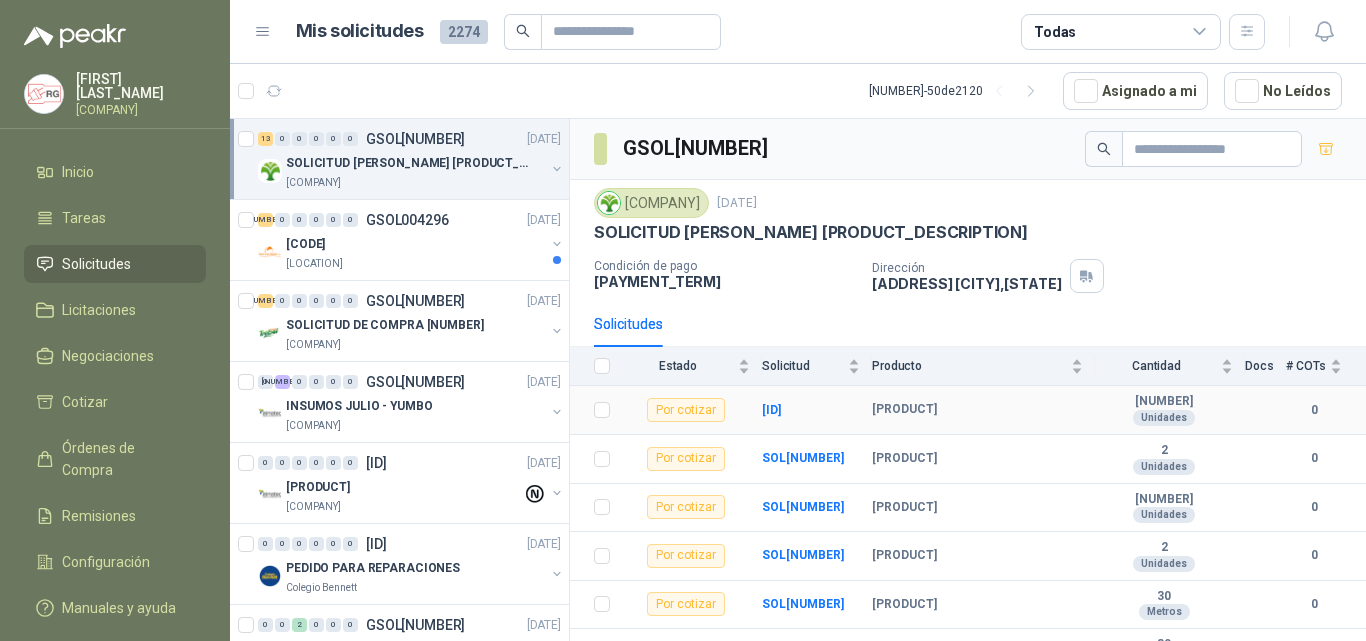 drag, startPoint x: 866, startPoint y: 402, endPoint x: 981, endPoint y: 433, distance: 119.104996 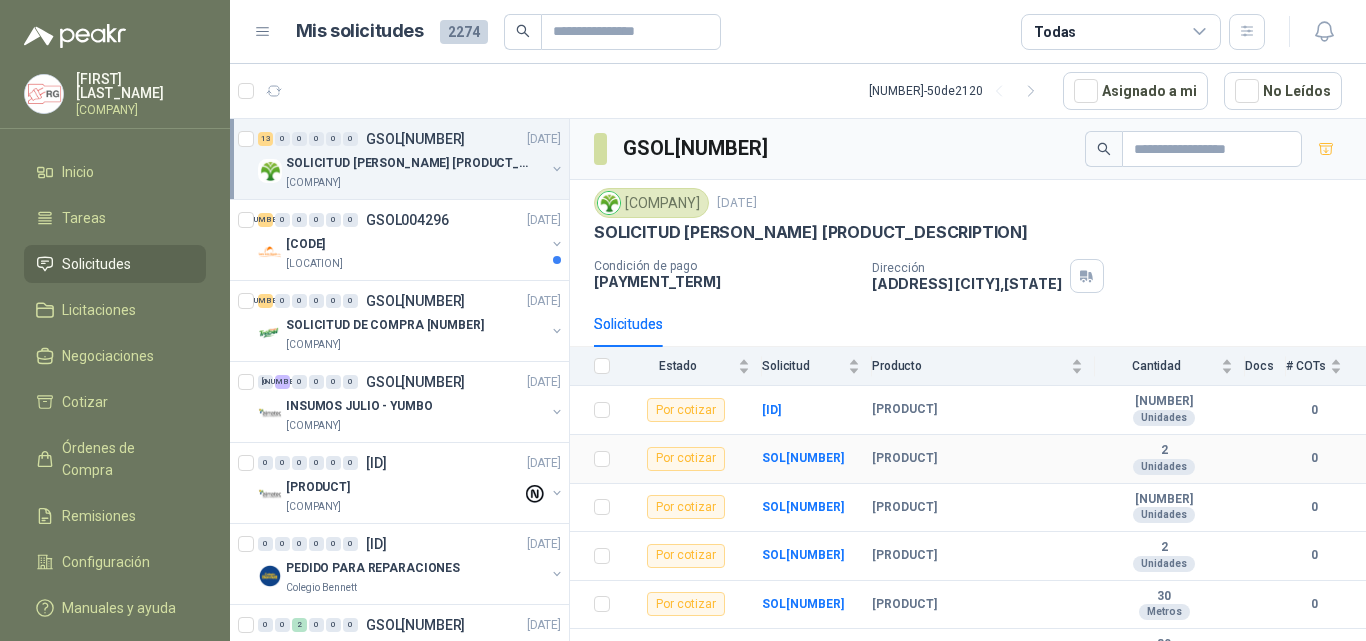 scroll, scrollTop: 100, scrollLeft: 0, axis: vertical 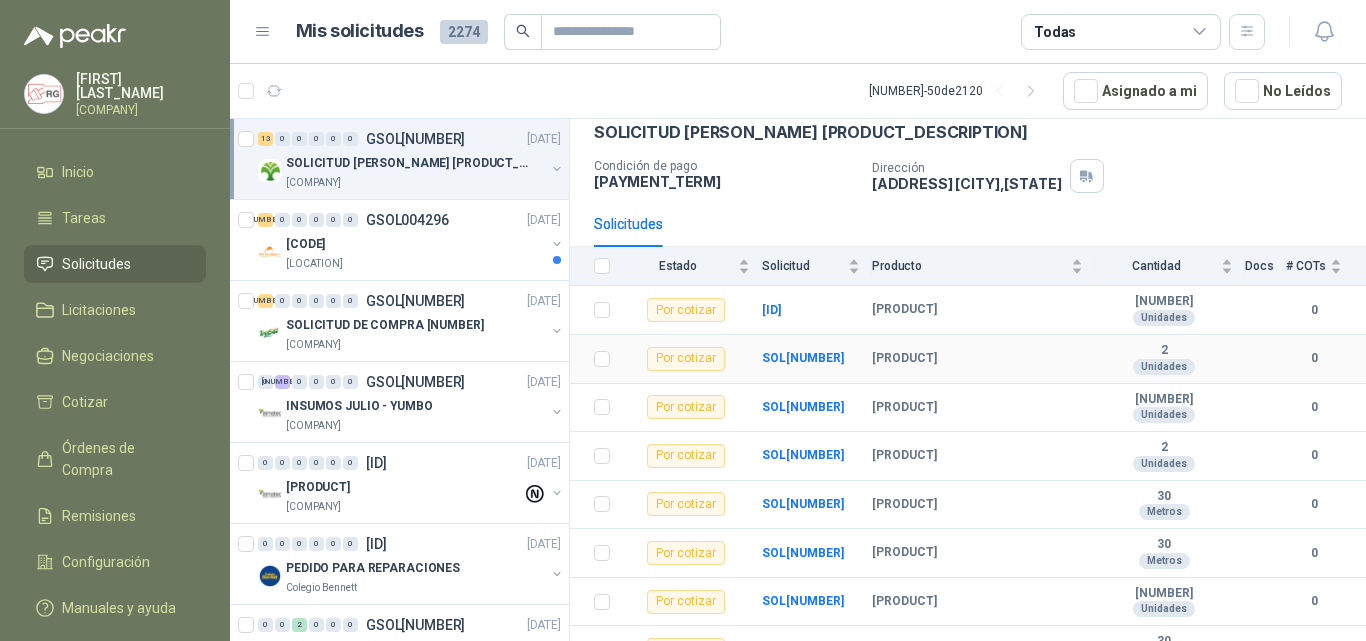 drag, startPoint x: 844, startPoint y: 362, endPoint x: 1005, endPoint y: 351, distance: 161.37534 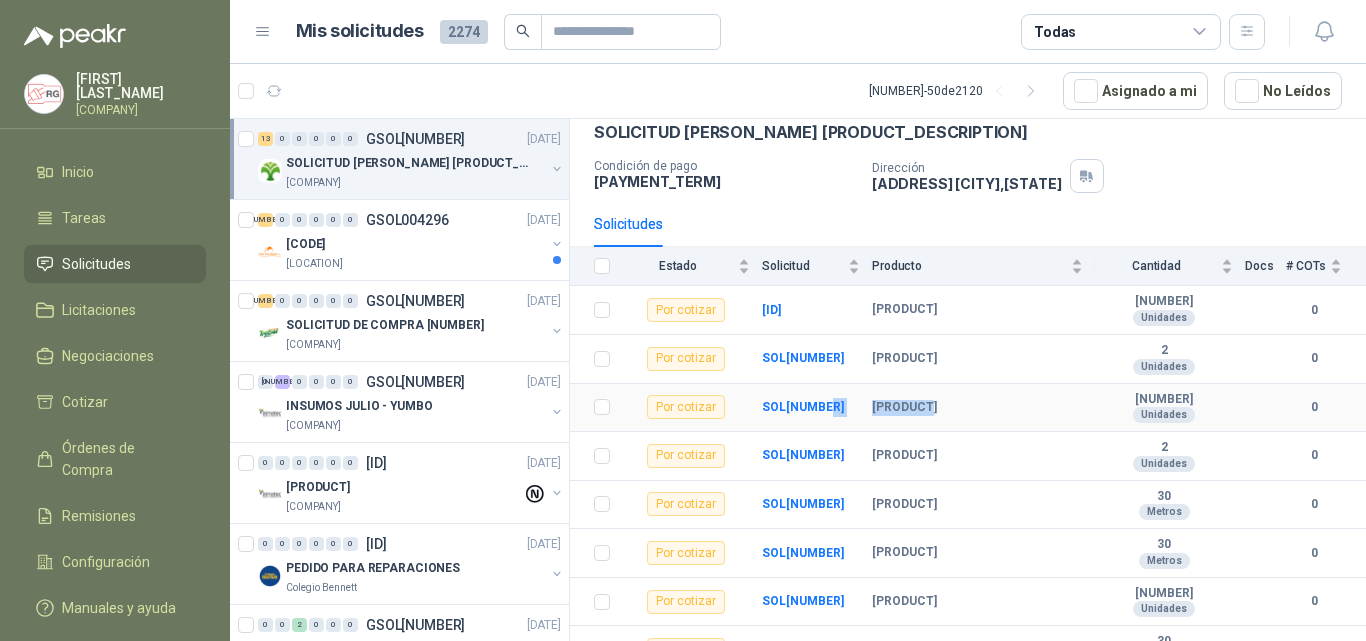click on "Por cotizar SOL[NUMBER] [PRODUCT] [NUMBER] Unidades [NUMBER]" at bounding box center [968, 408] 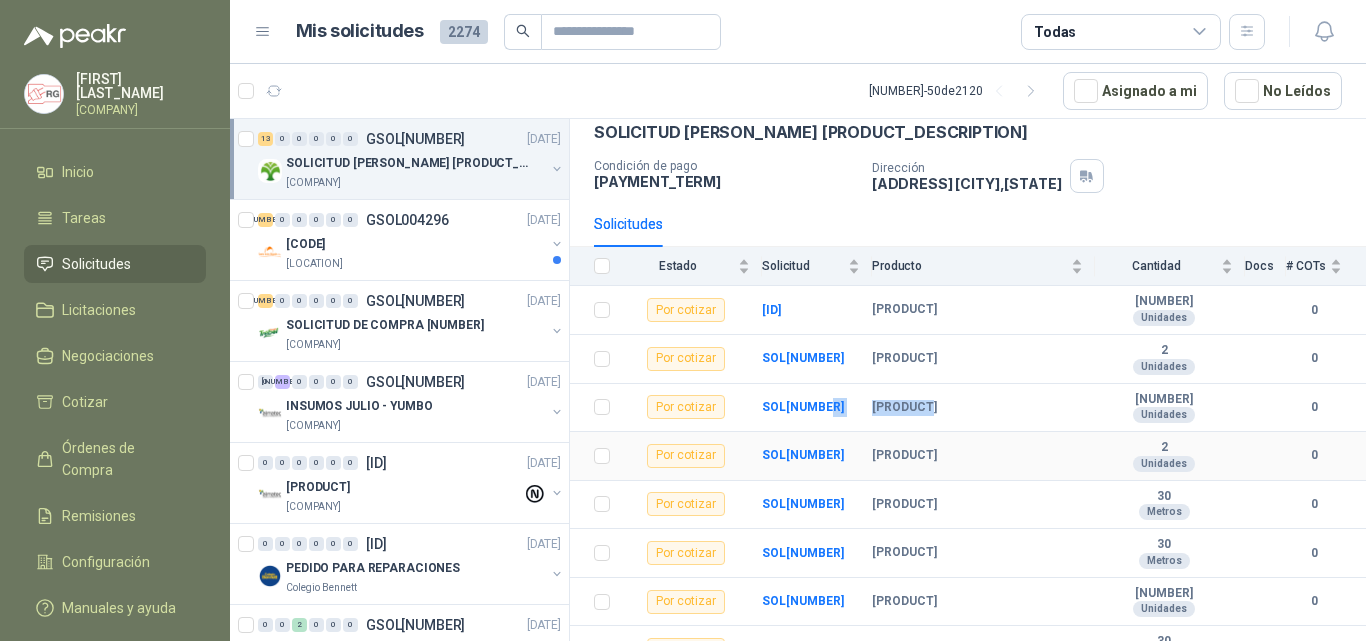 drag, startPoint x: 869, startPoint y: 454, endPoint x: 979, endPoint y: 449, distance: 110.11358 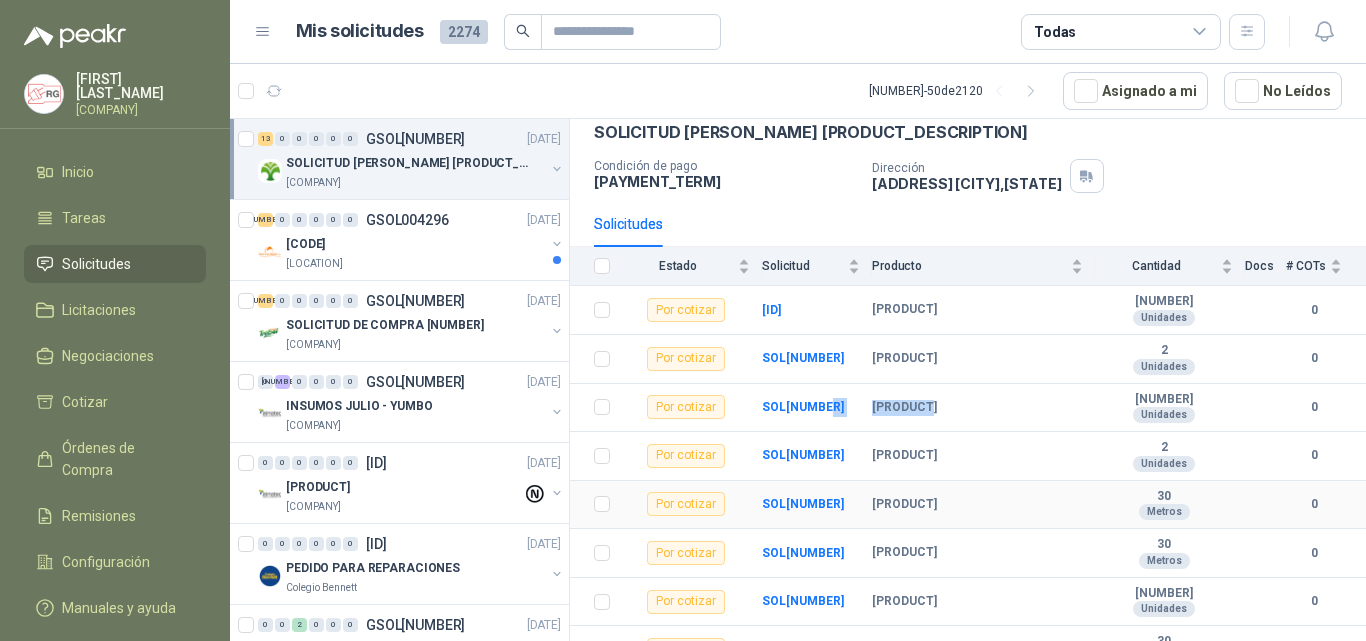 drag, startPoint x: 875, startPoint y: 511, endPoint x: 1010, endPoint y: 496, distance: 135.83078 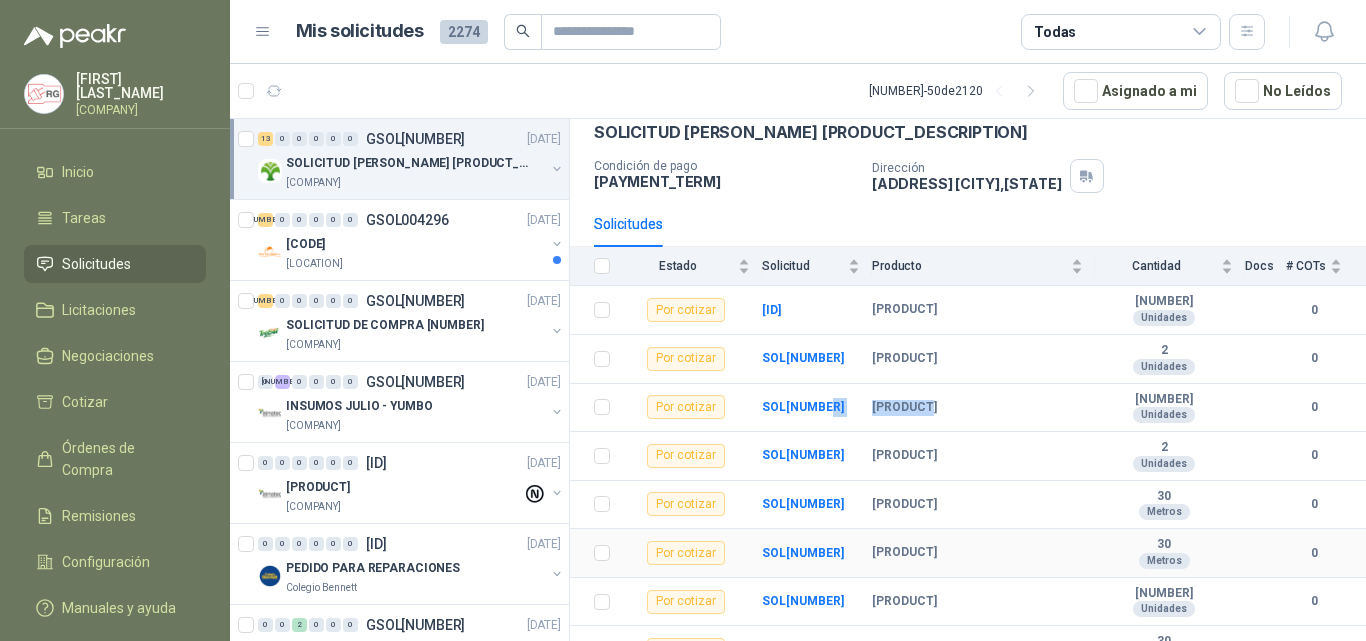 drag, startPoint x: 924, startPoint y: 541, endPoint x: 1016, endPoint y: 508, distance: 97.73945 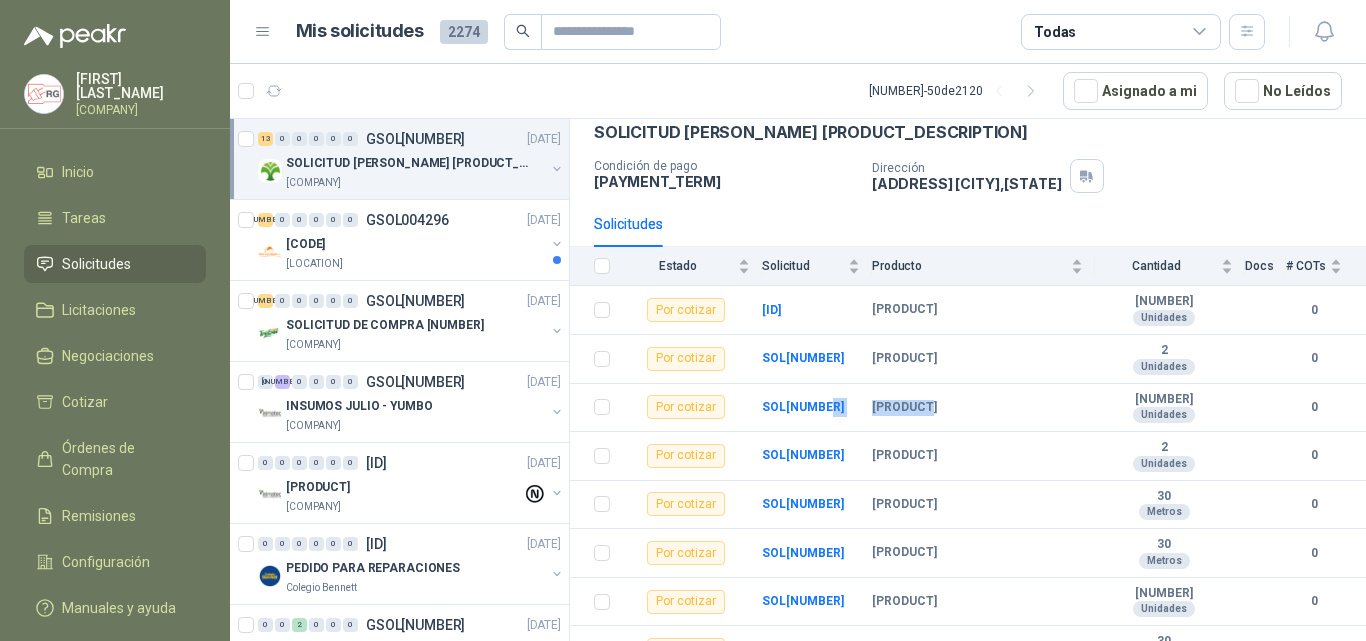 scroll, scrollTop: 370, scrollLeft: 0, axis: vertical 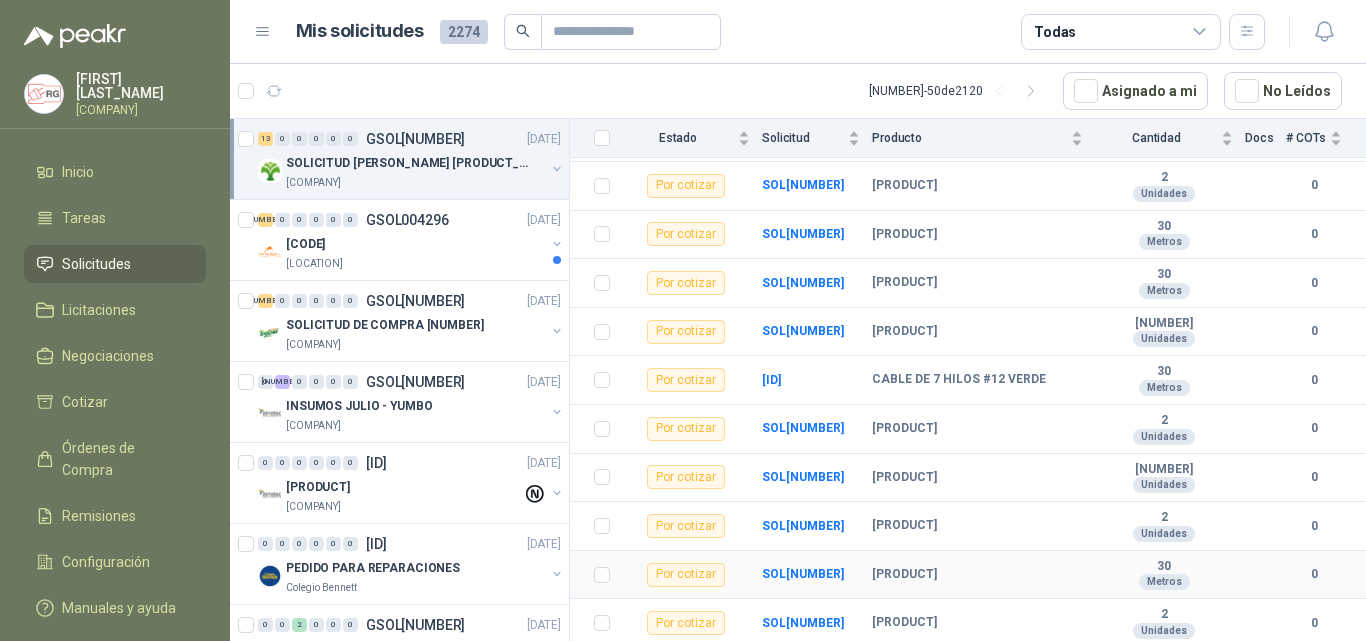 drag, startPoint x: 882, startPoint y: 579, endPoint x: 1058, endPoint y: 567, distance: 176.40862 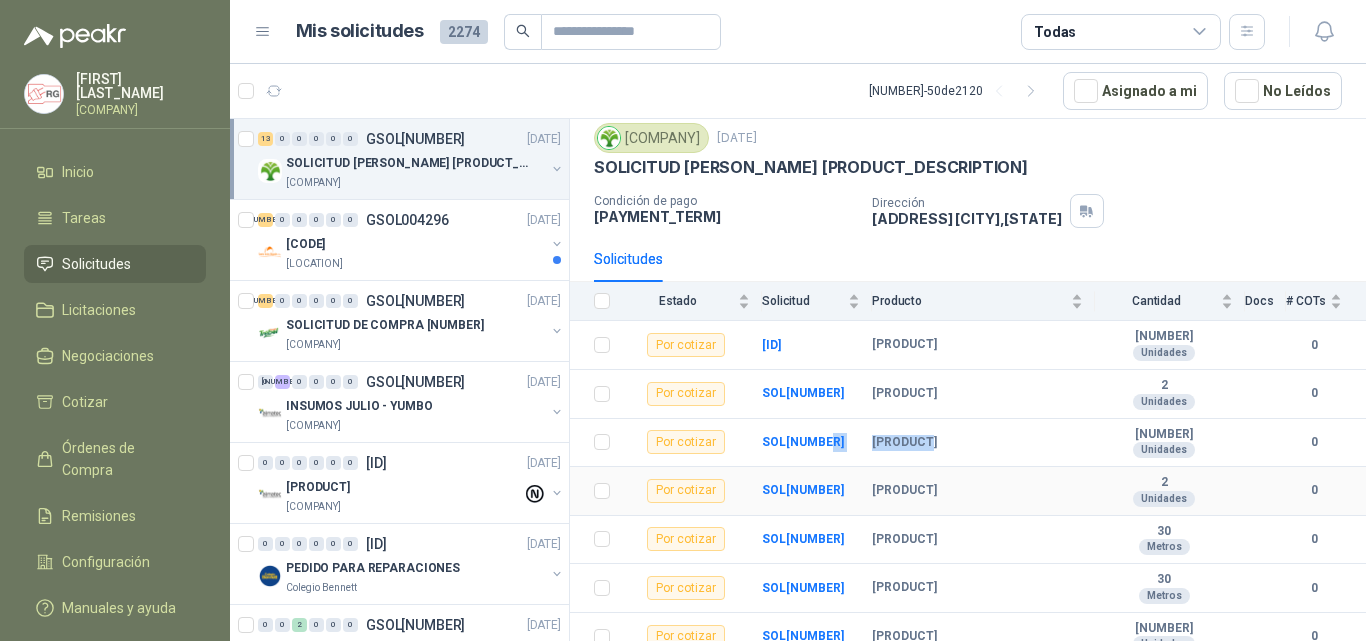scroll, scrollTop: 100, scrollLeft: 0, axis: vertical 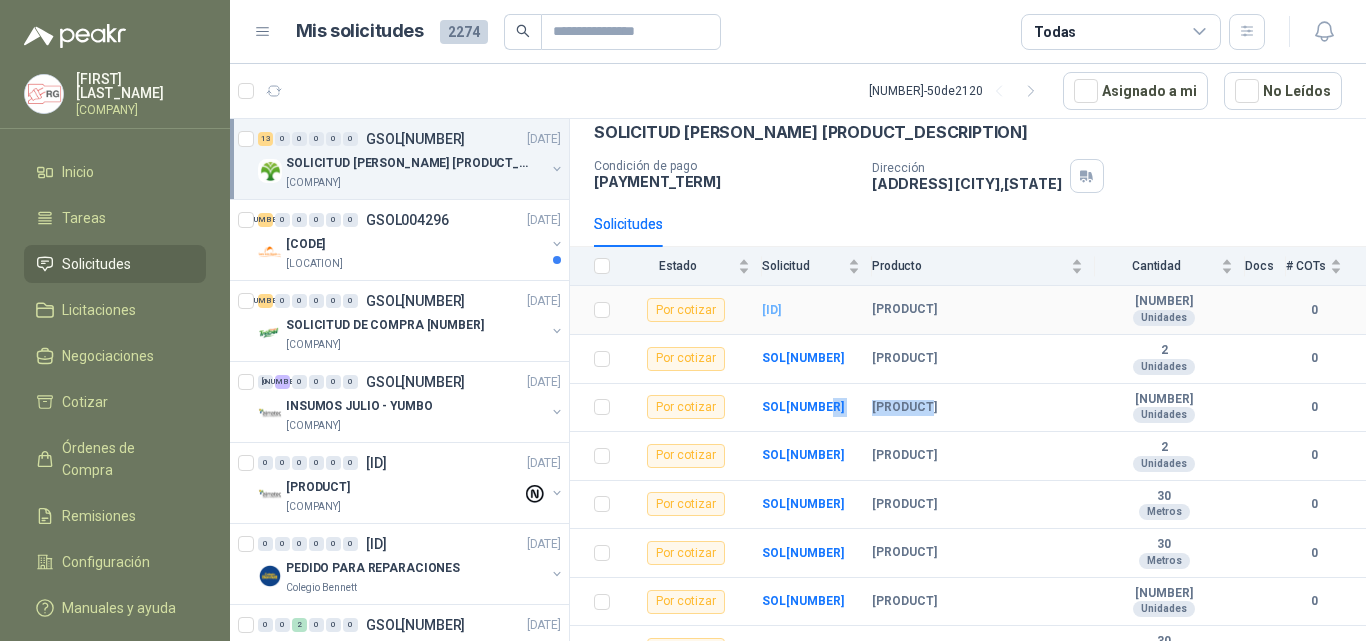 click on "[ID]" at bounding box center (771, 310) 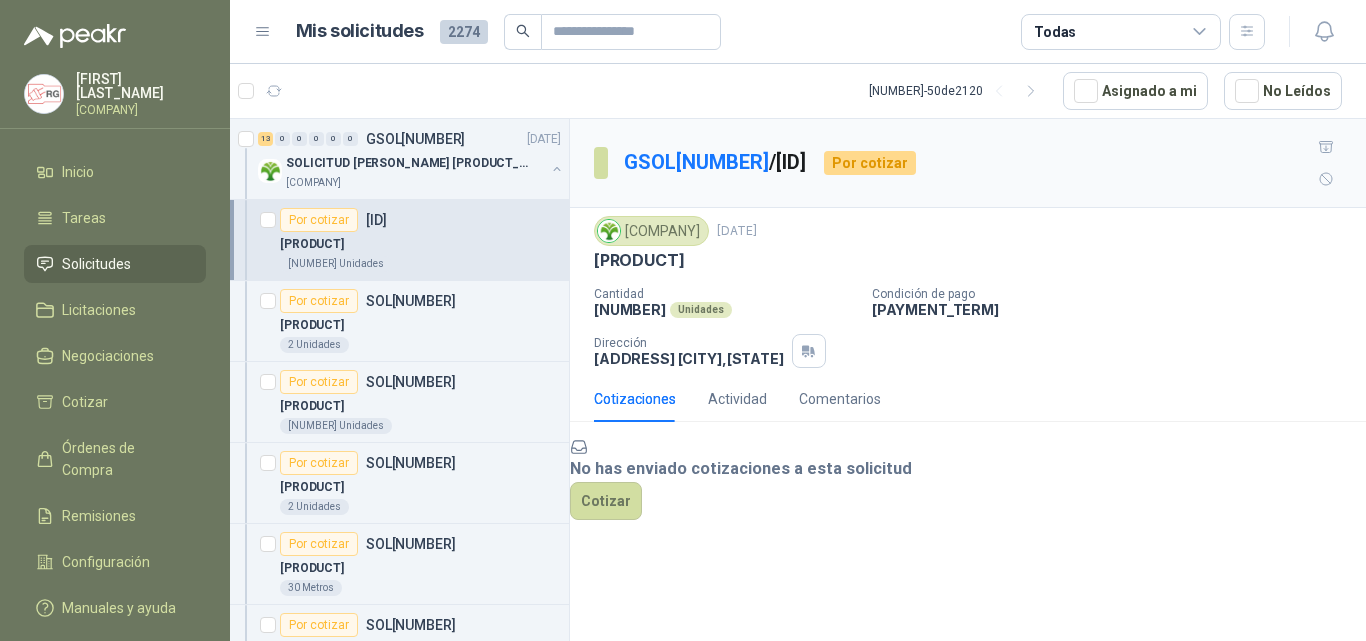 drag, startPoint x: 597, startPoint y: 226, endPoint x: 962, endPoint y: 225, distance: 365.00137 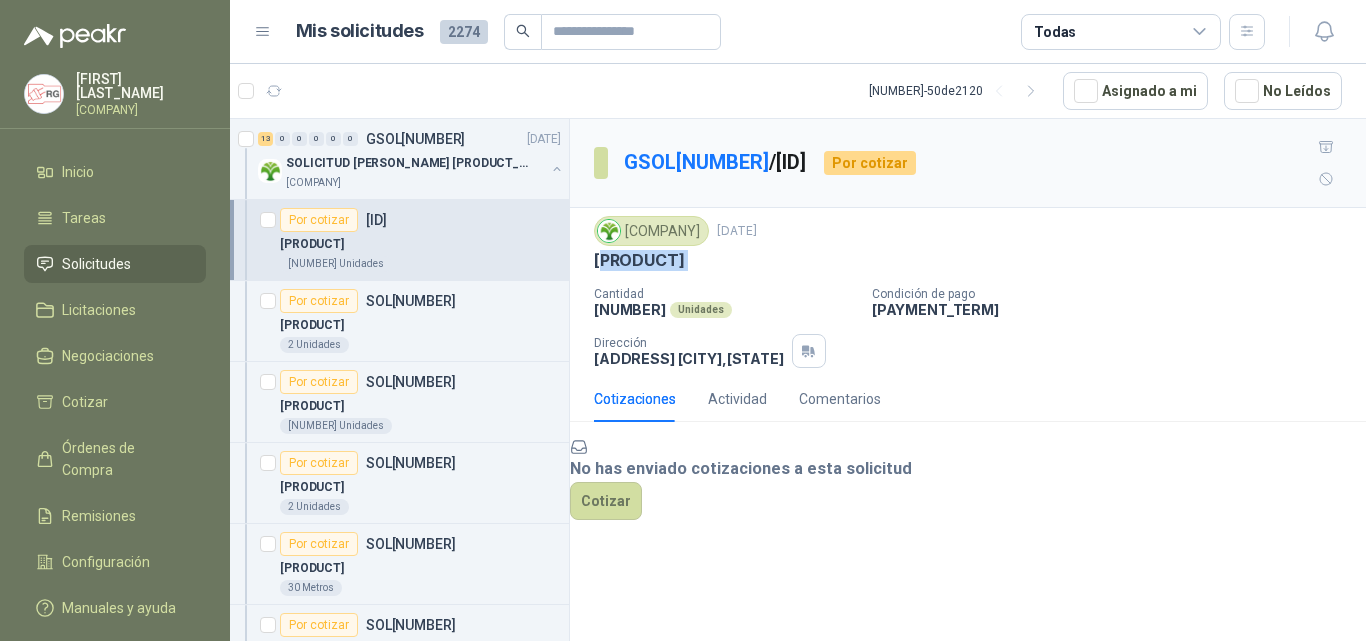 click on "[PRODUCT]" at bounding box center [639, 260] 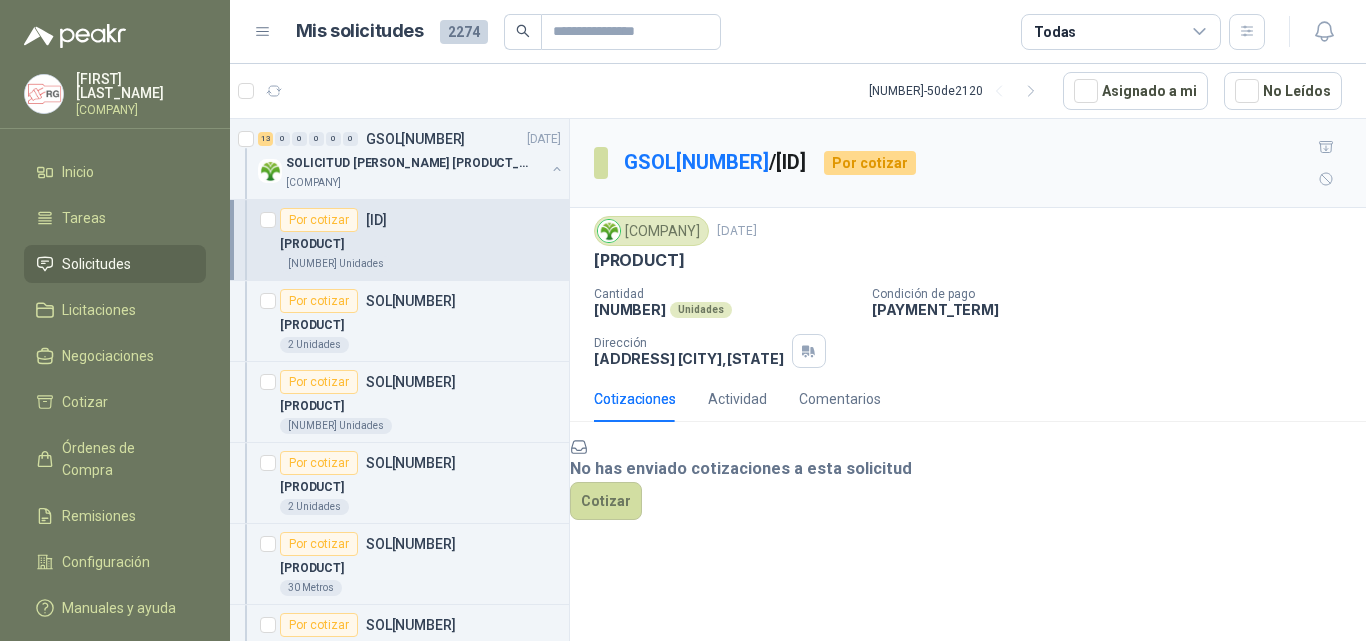 click on "[PRODUCT]" at bounding box center (639, 260) 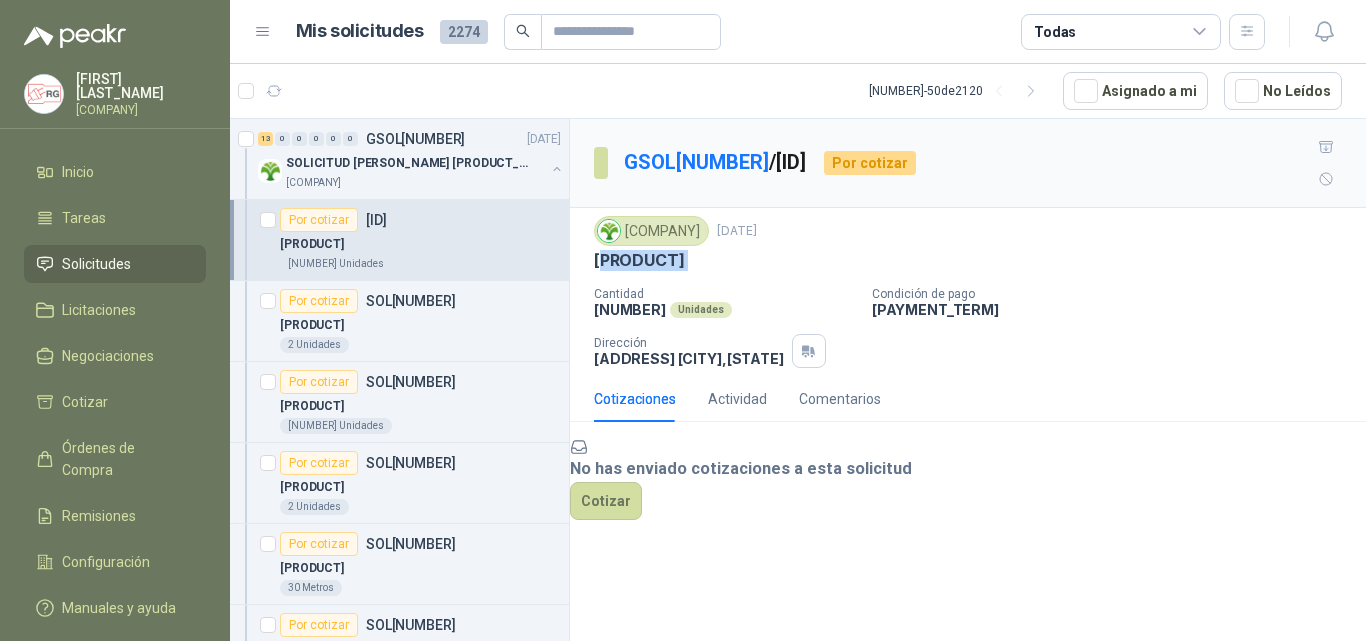 click on "[PRODUCT]" at bounding box center [639, 260] 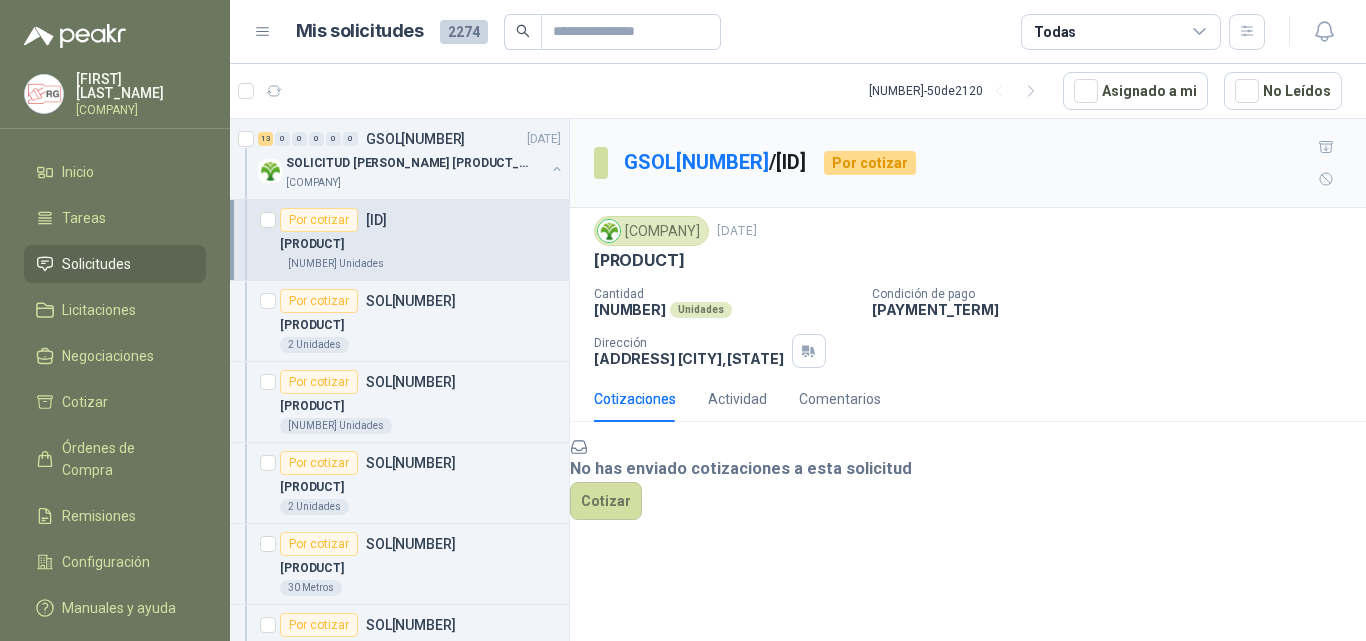 click on "[PRODUCT]" at bounding box center (639, 260) 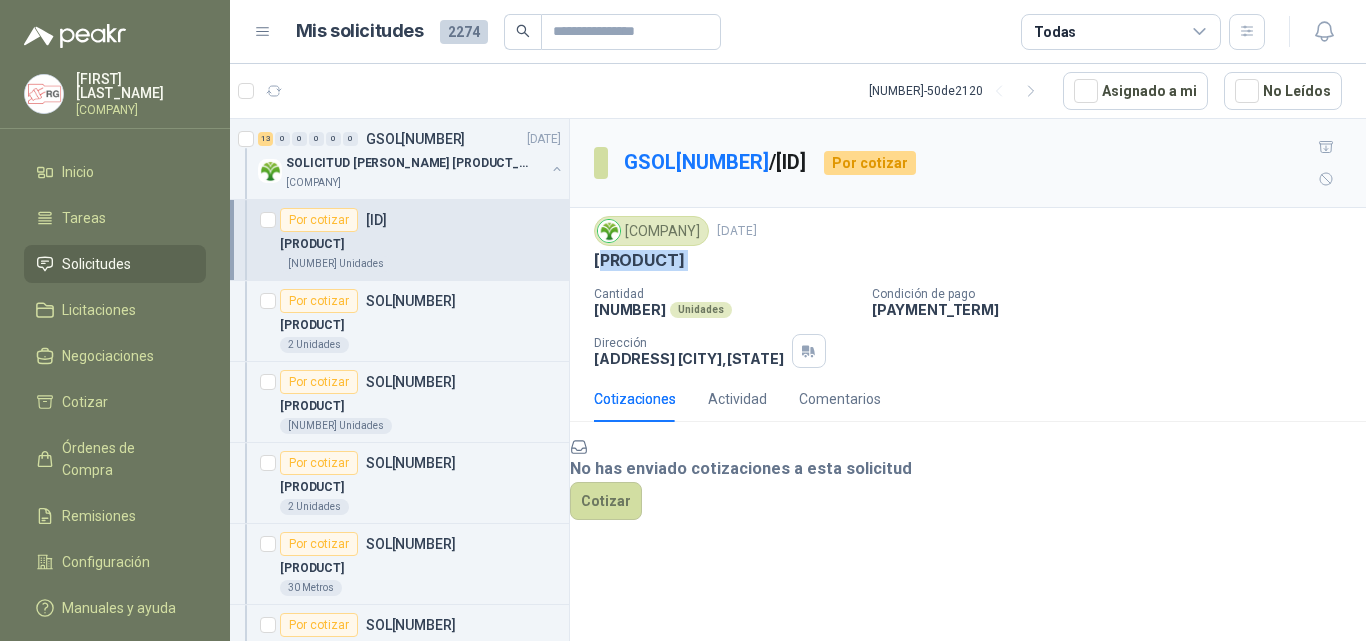 click on "[PRODUCT]" at bounding box center [639, 260] 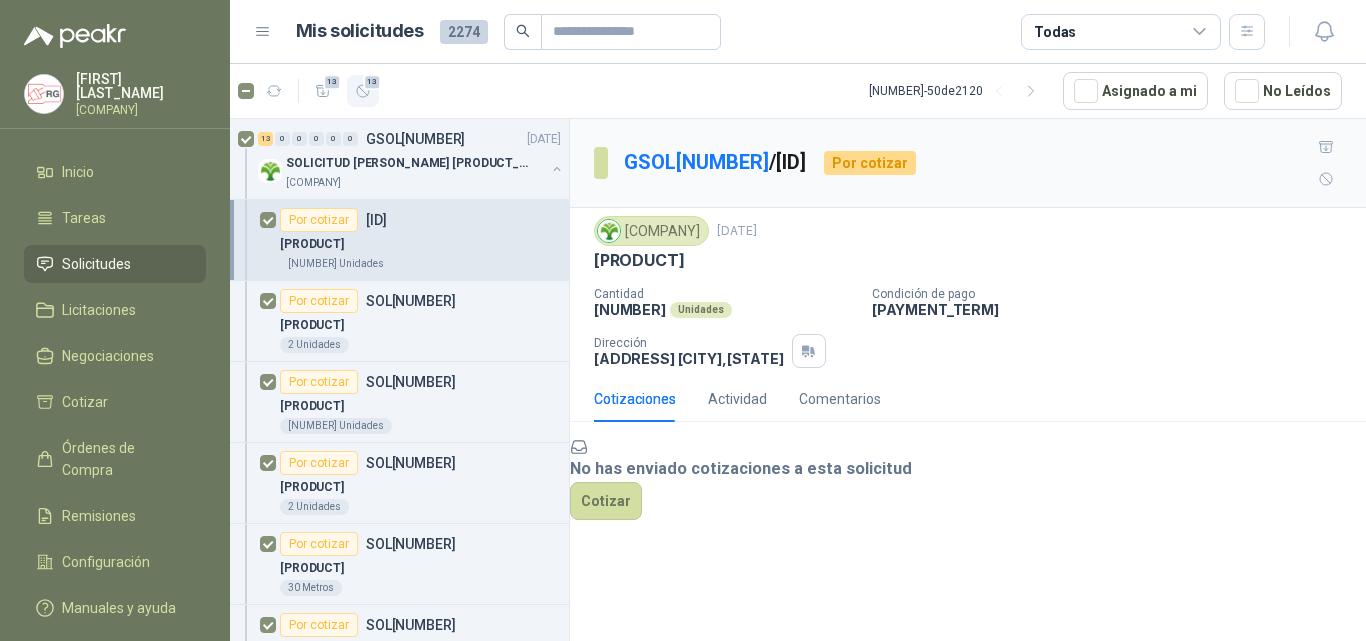click at bounding box center [323, 91] 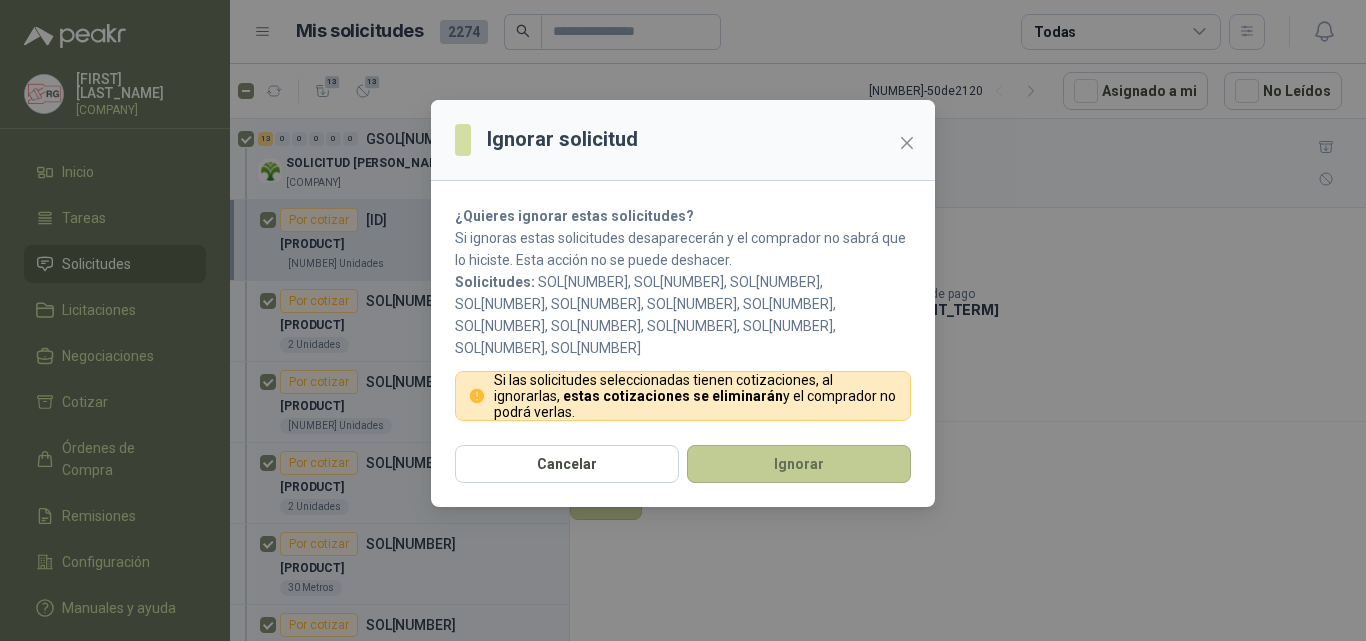 click on "Ignorar" at bounding box center [799, 464] 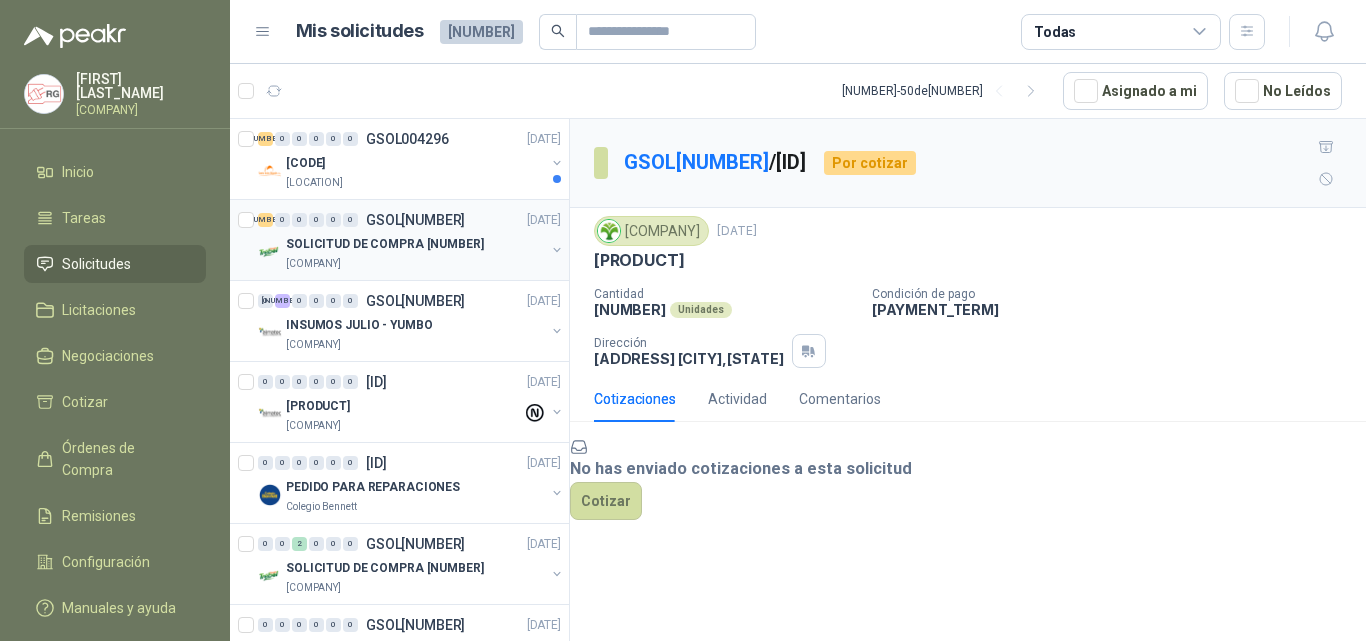 click on "SOLICITUD DE COMPRA [NUMBER]" at bounding box center [385, 244] 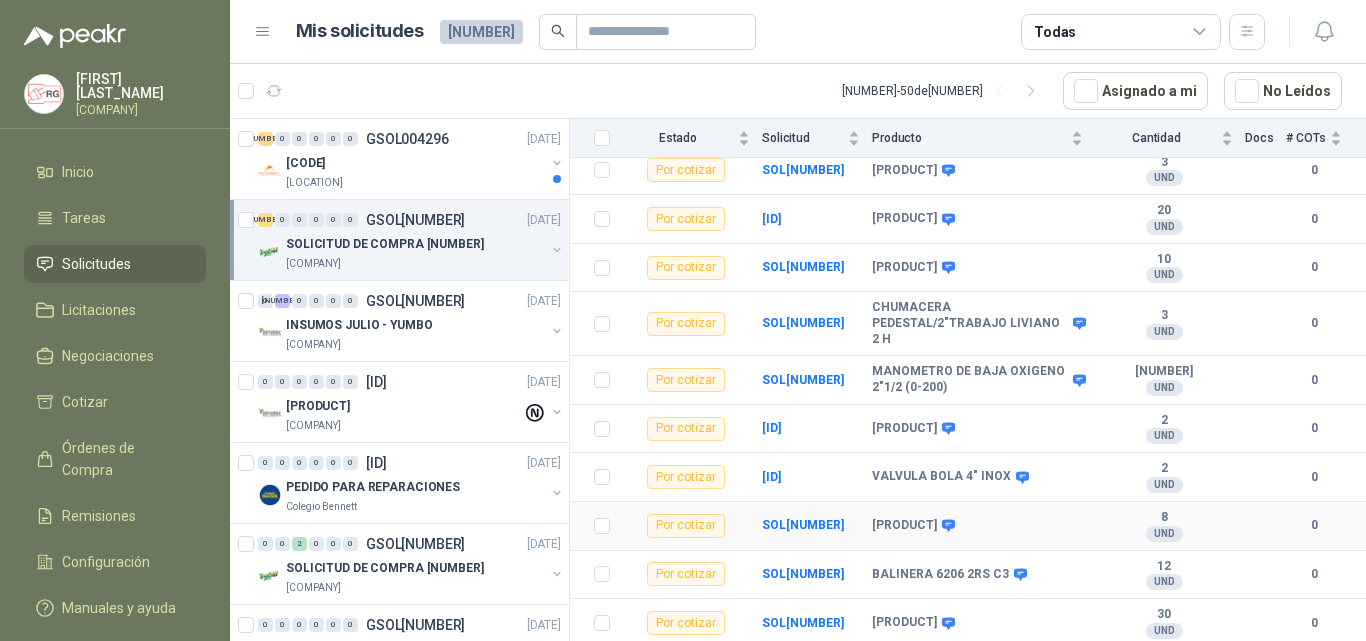 scroll, scrollTop: 0, scrollLeft: 0, axis: both 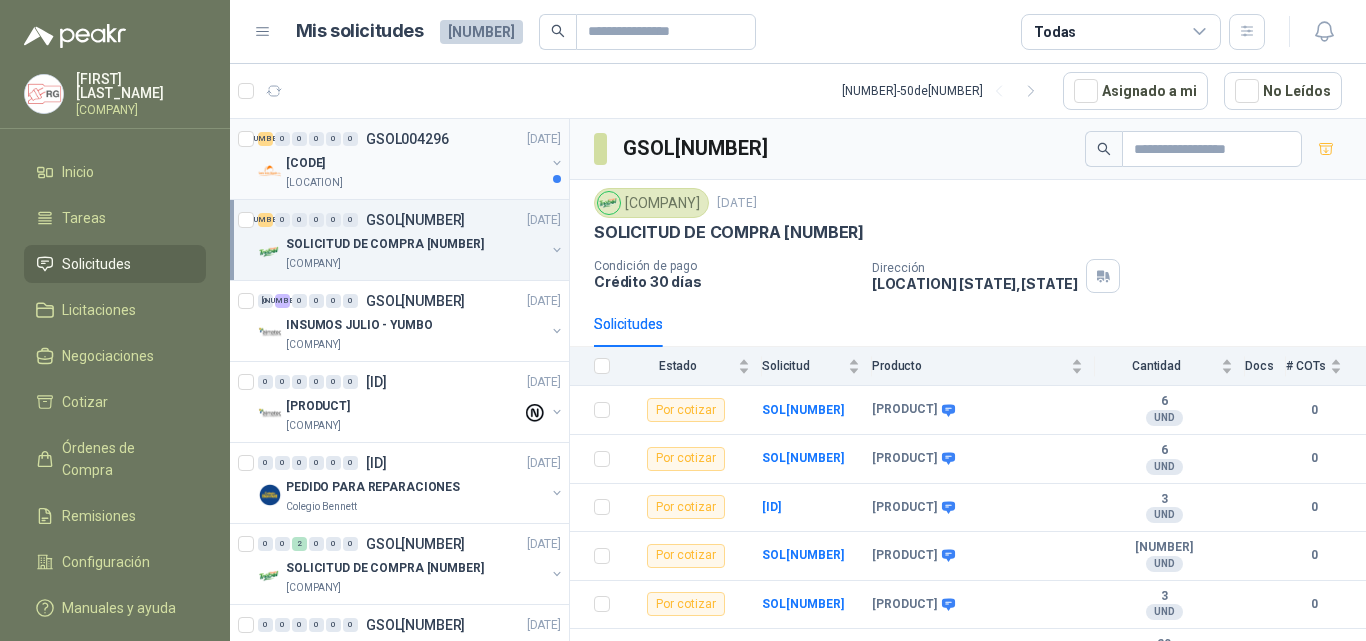 click on "[LOCATION]" at bounding box center [415, 183] 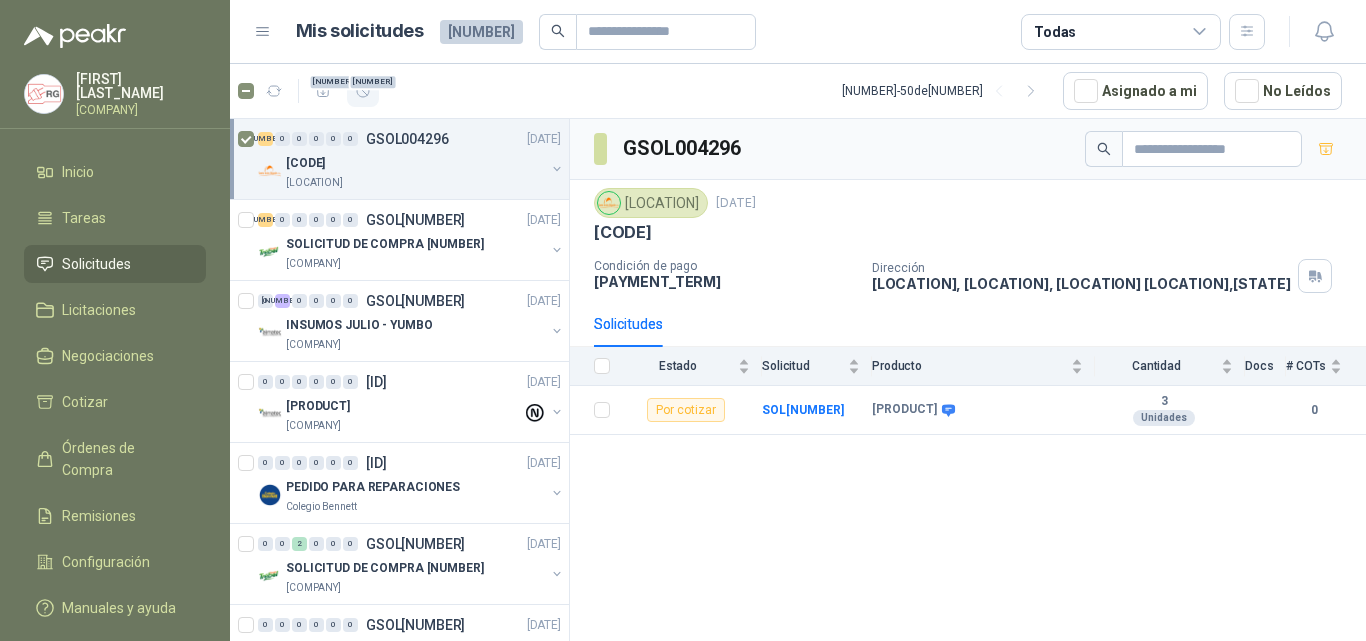 click at bounding box center [323, 90] 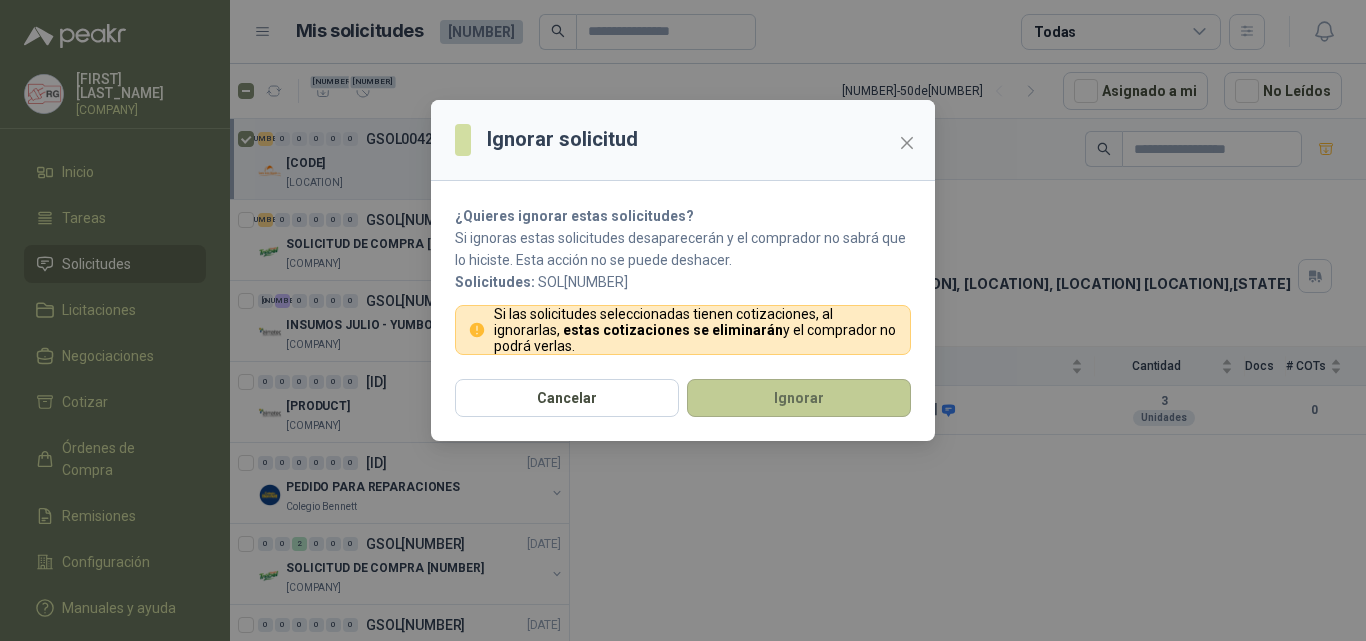 click on "Ignorar" at bounding box center [799, 398] 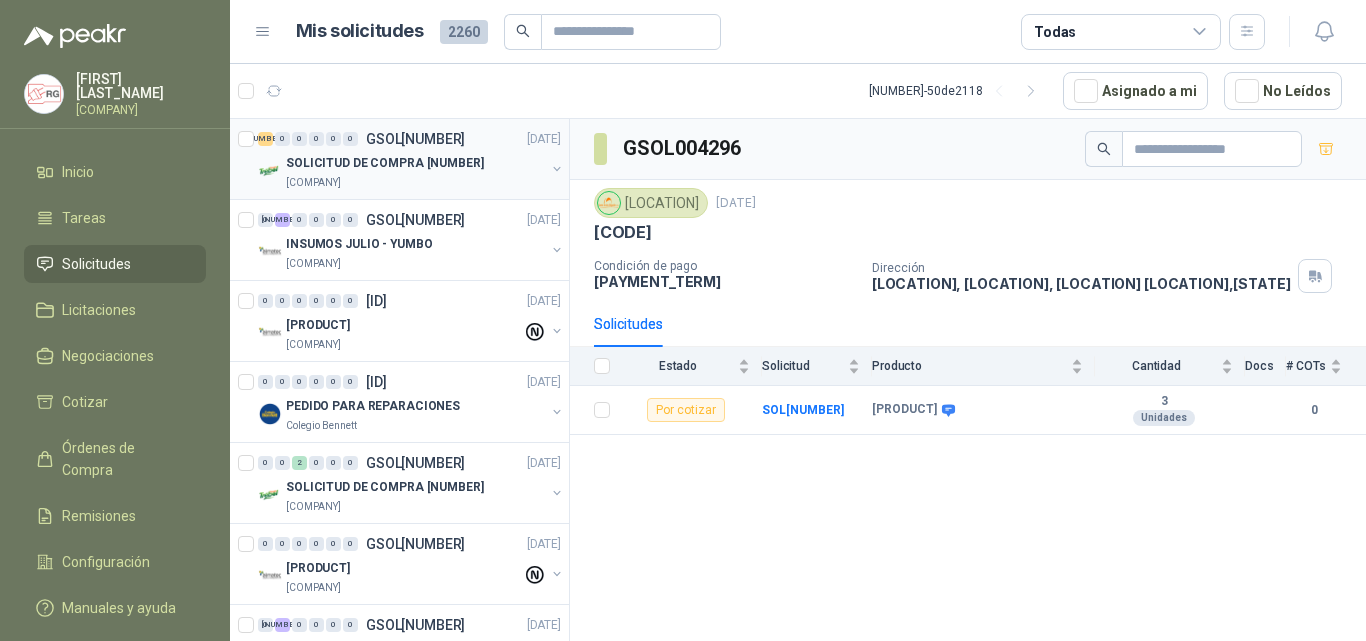 click on "[COMPANY]" at bounding box center (415, 183) 